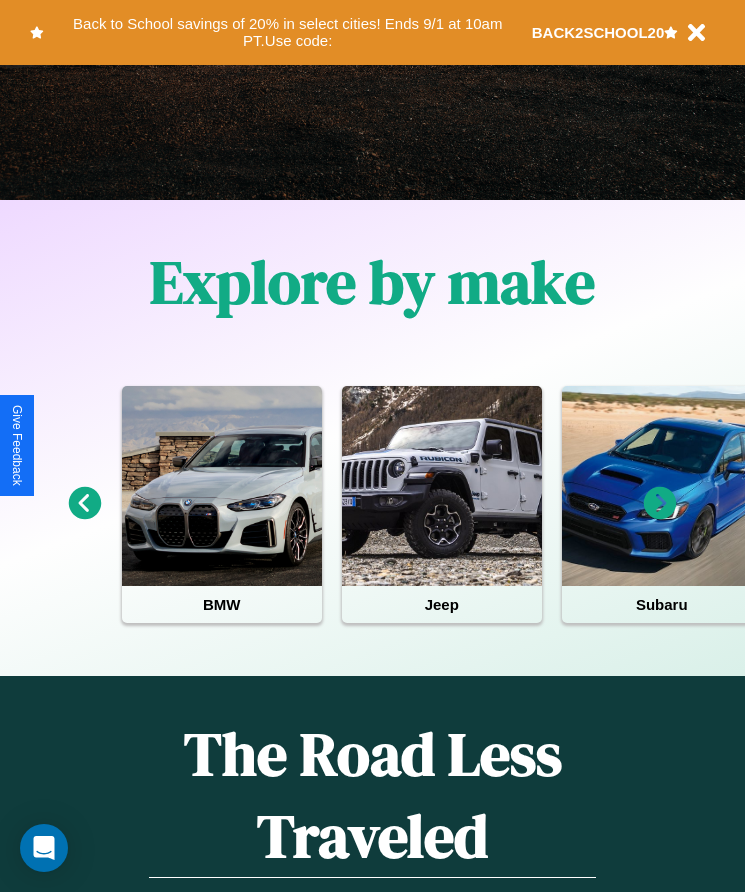 scroll, scrollTop: 334, scrollLeft: 0, axis: vertical 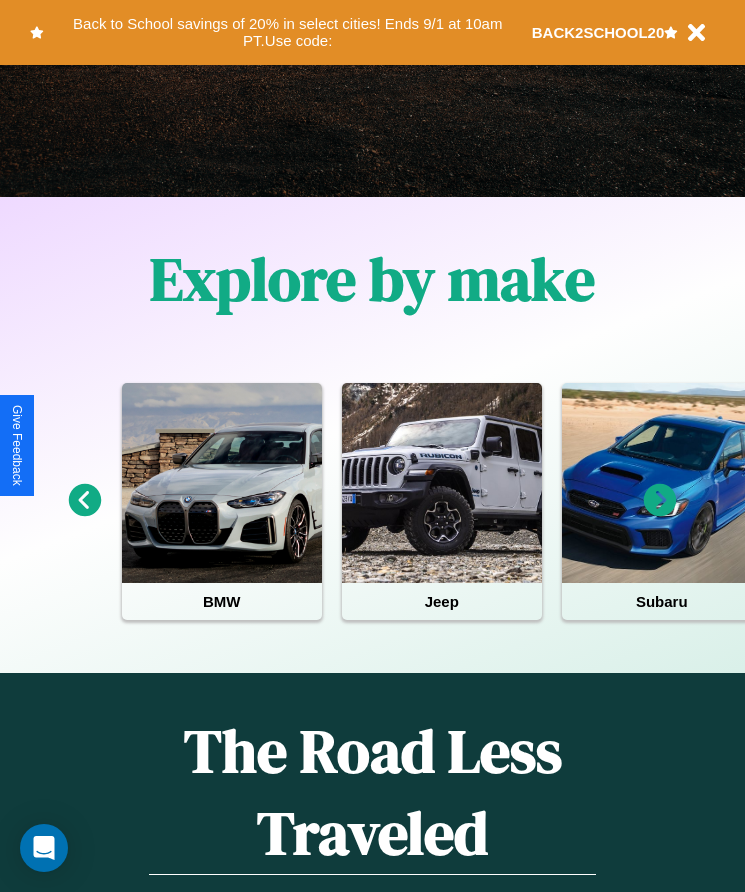 click 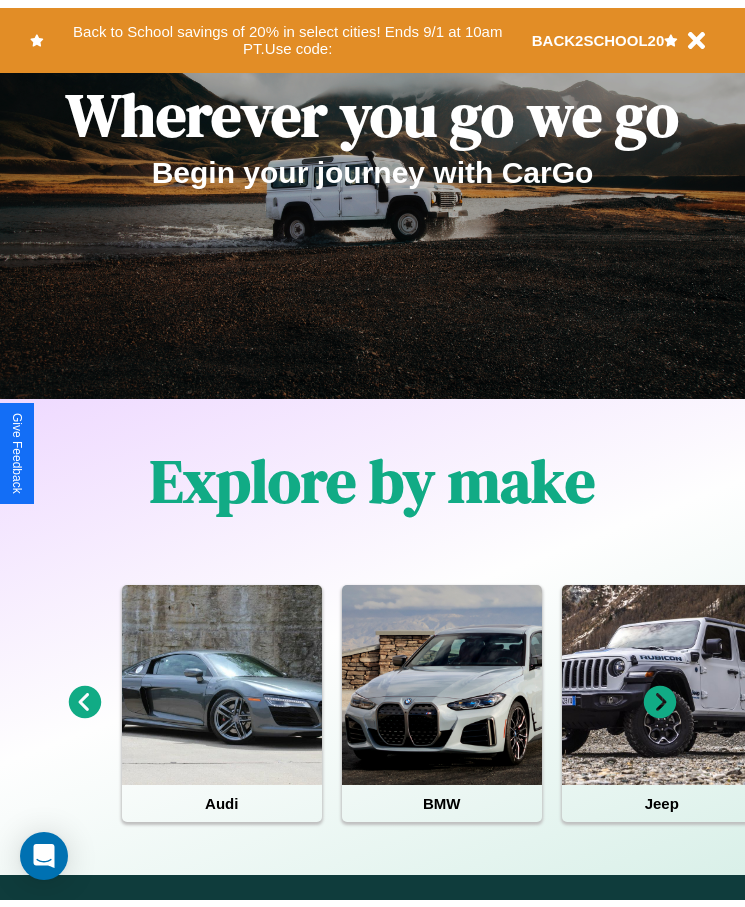 scroll, scrollTop: 0, scrollLeft: 0, axis: both 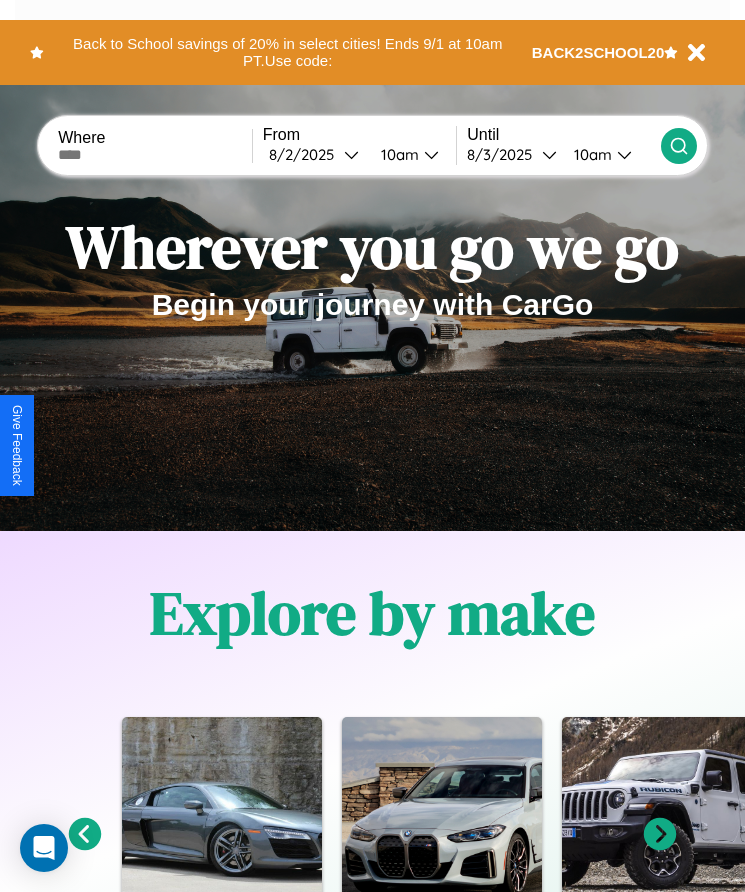 click at bounding box center (155, 155) 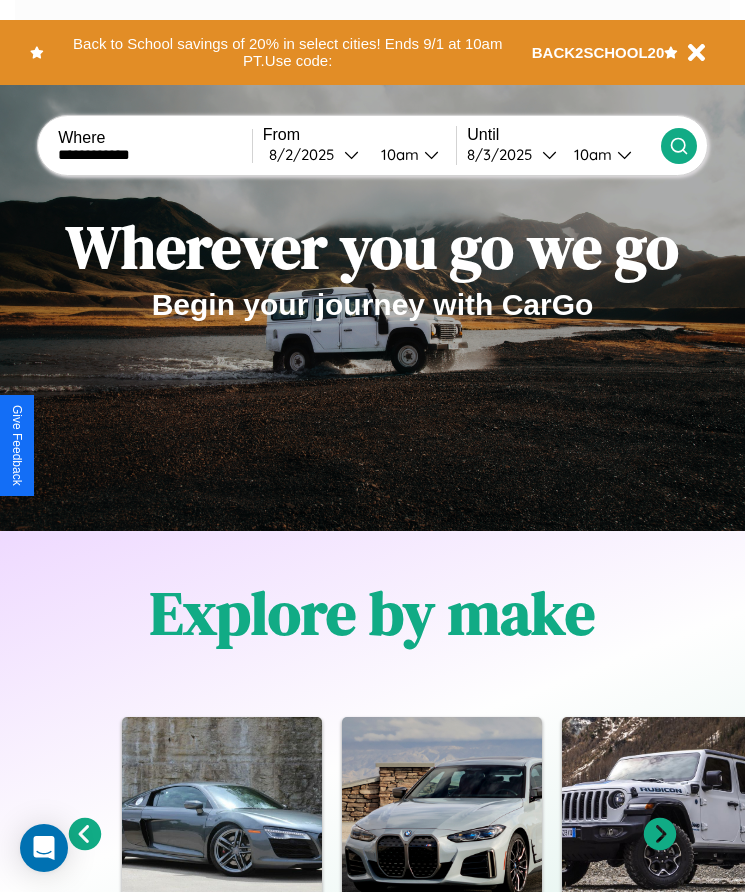 type on "**********" 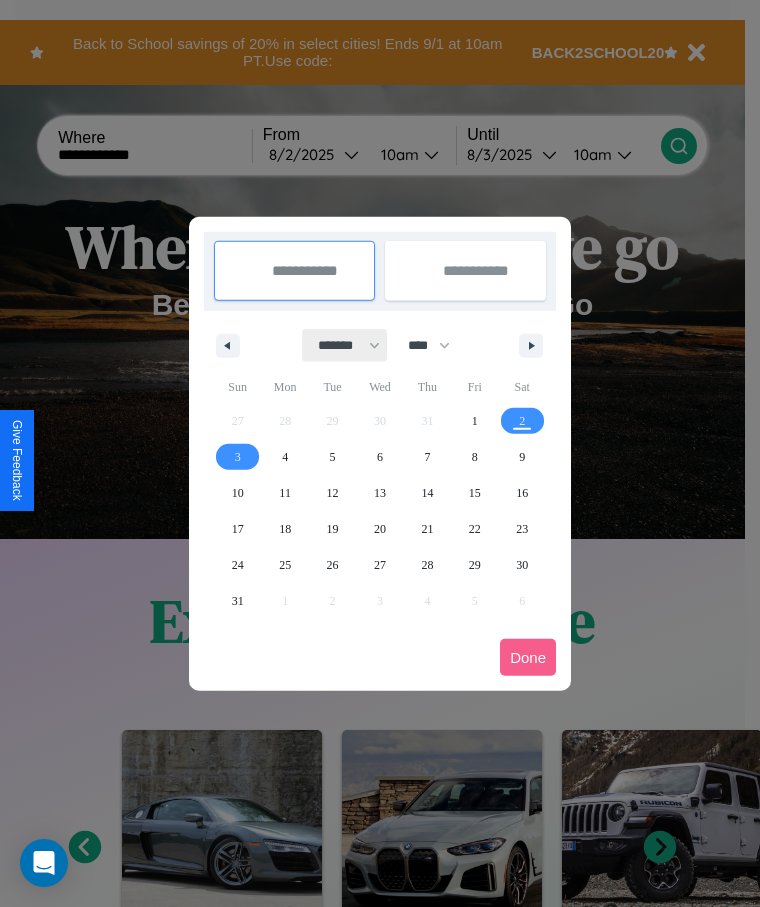 click on "******* ******** ***** ***** *** **** **** ****** ********* ******* ******** ********" at bounding box center [345, 345] 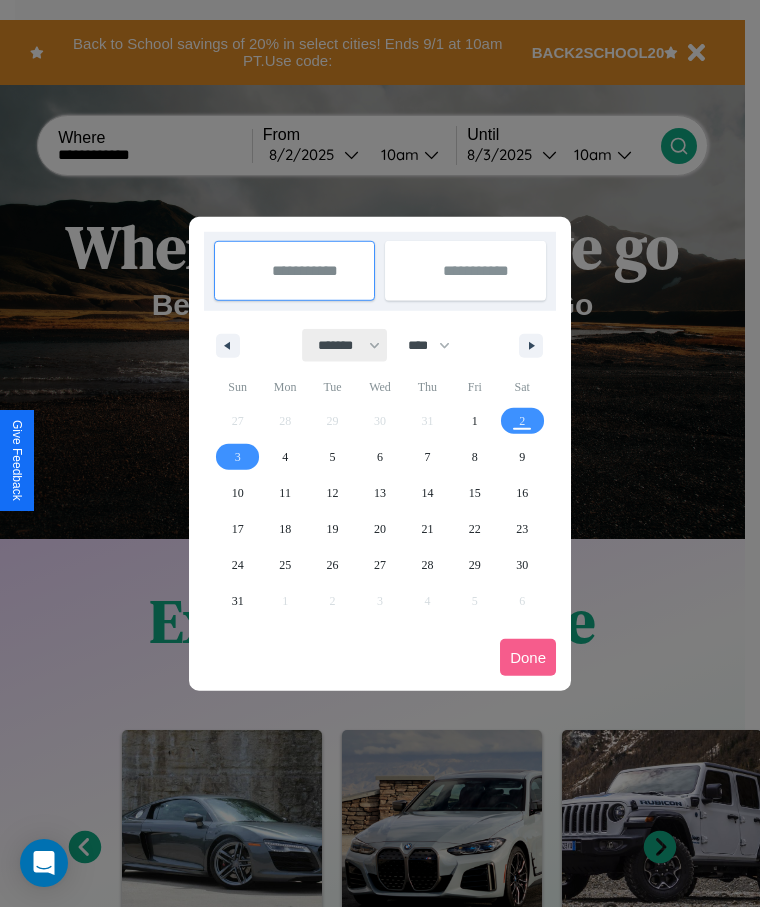 select on "*" 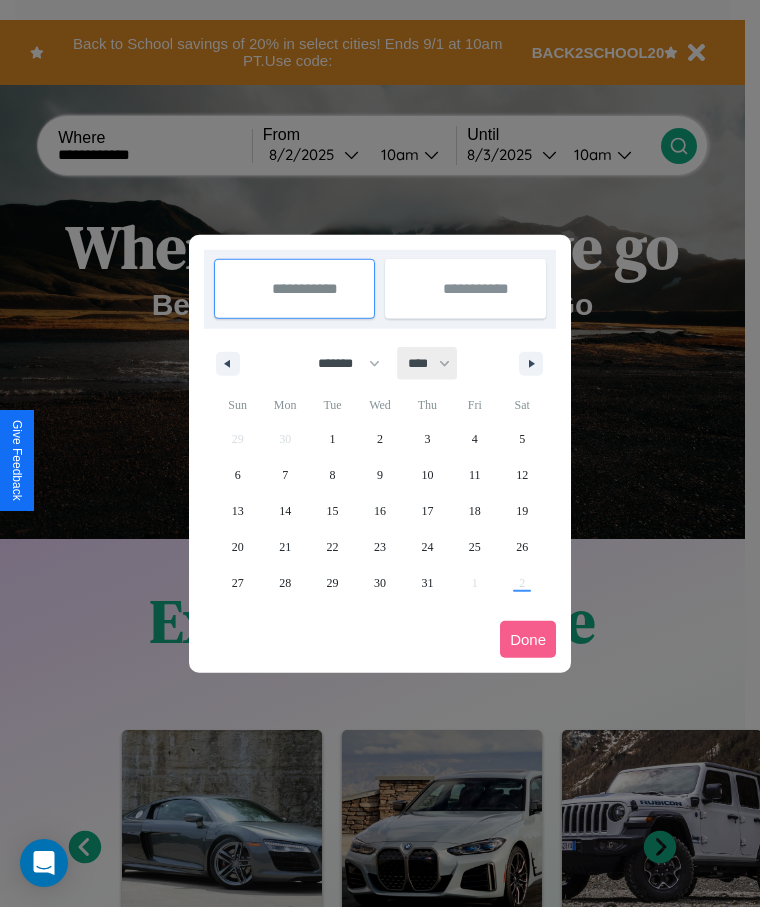 click on "**** **** **** **** **** **** **** **** **** **** **** **** **** **** **** **** **** **** **** **** **** **** **** **** **** **** **** **** **** **** **** **** **** **** **** **** **** **** **** **** **** **** **** **** **** **** **** **** **** **** **** **** **** **** **** **** **** **** **** **** **** **** **** **** **** **** **** **** **** **** **** **** **** **** **** **** **** **** **** **** **** **** **** **** **** **** **** **** **** **** **** **** **** **** **** **** **** **** **** **** **** **** **** **** **** **** **** **** **** **** **** **** **** **** **** **** **** **** **** **** ****" at bounding box center (428, 363) 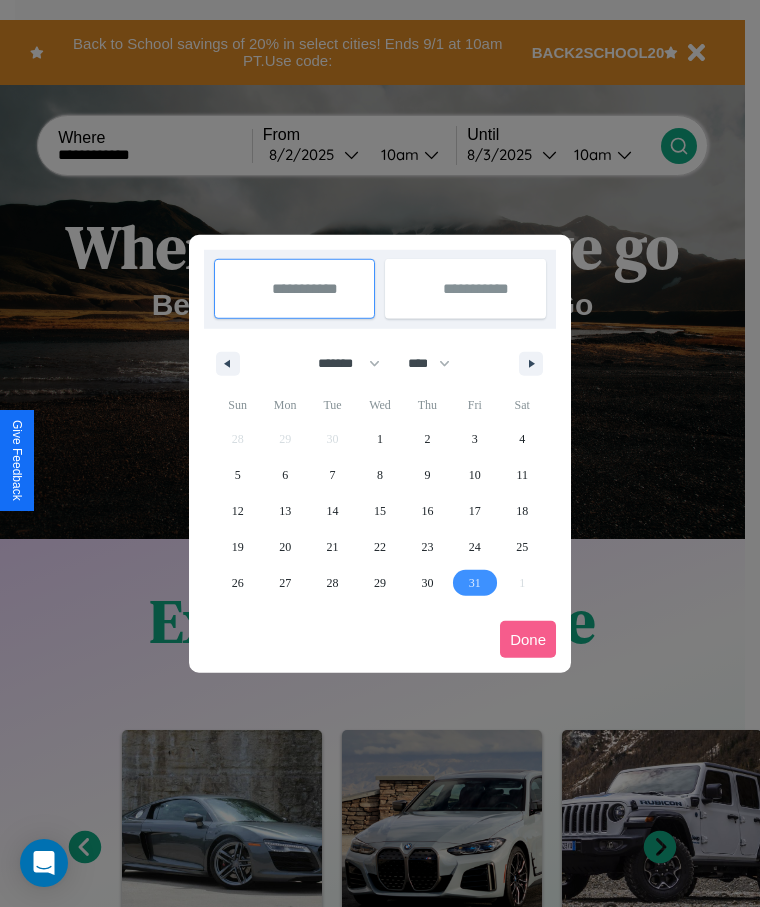 click on "31" at bounding box center [475, 583] 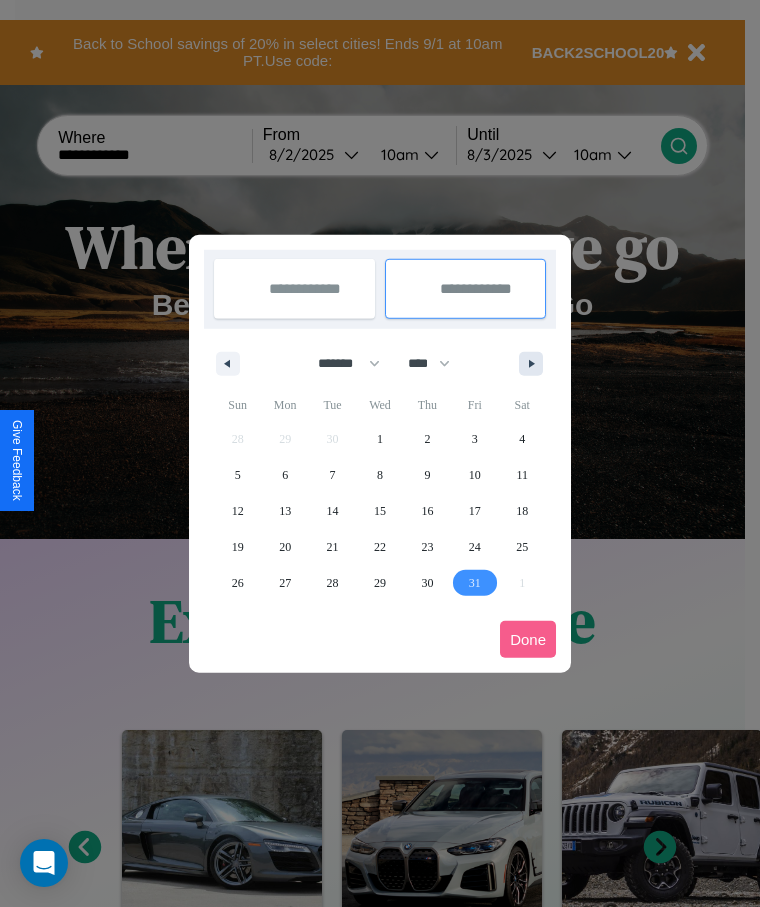 click at bounding box center (535, 364) 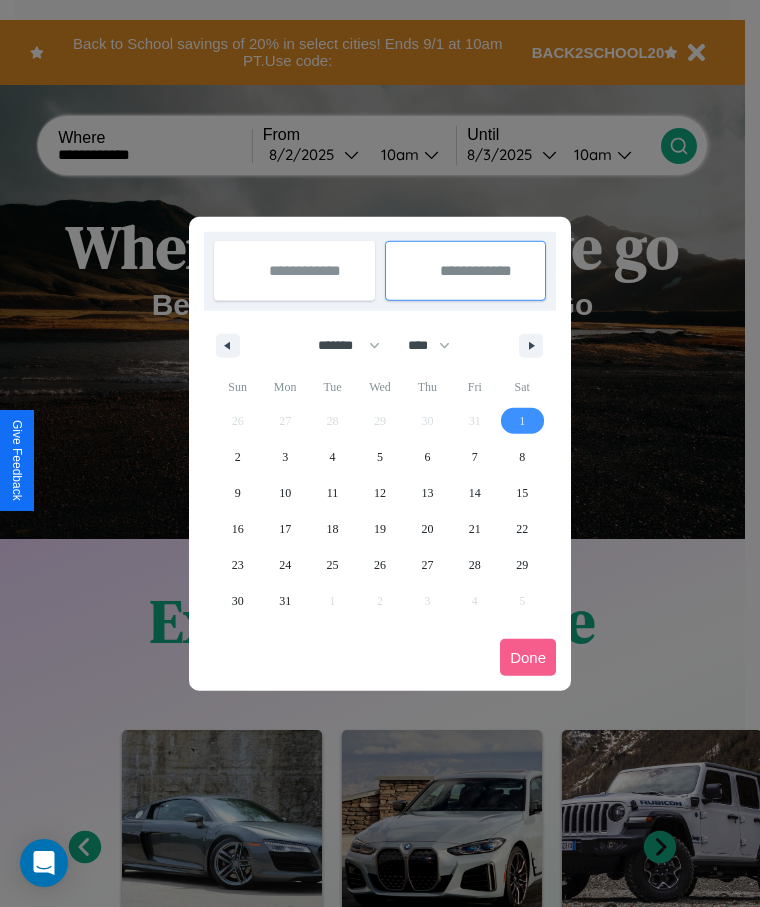 click on "1" at bounding box center [522, 421] 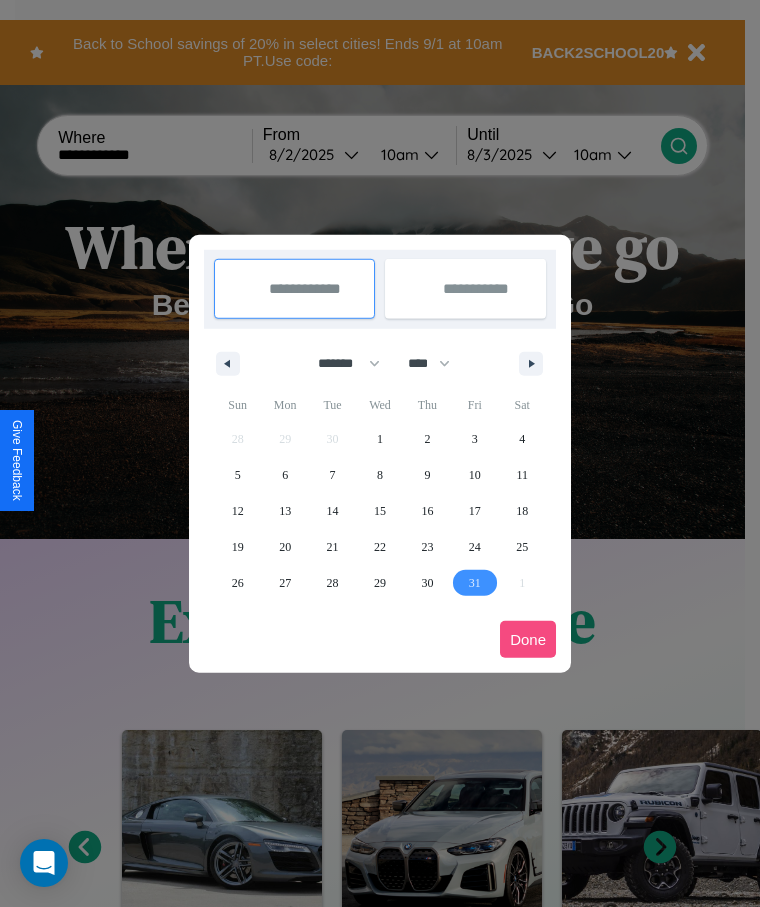 click on "Done" at bounding box center (528, 639) 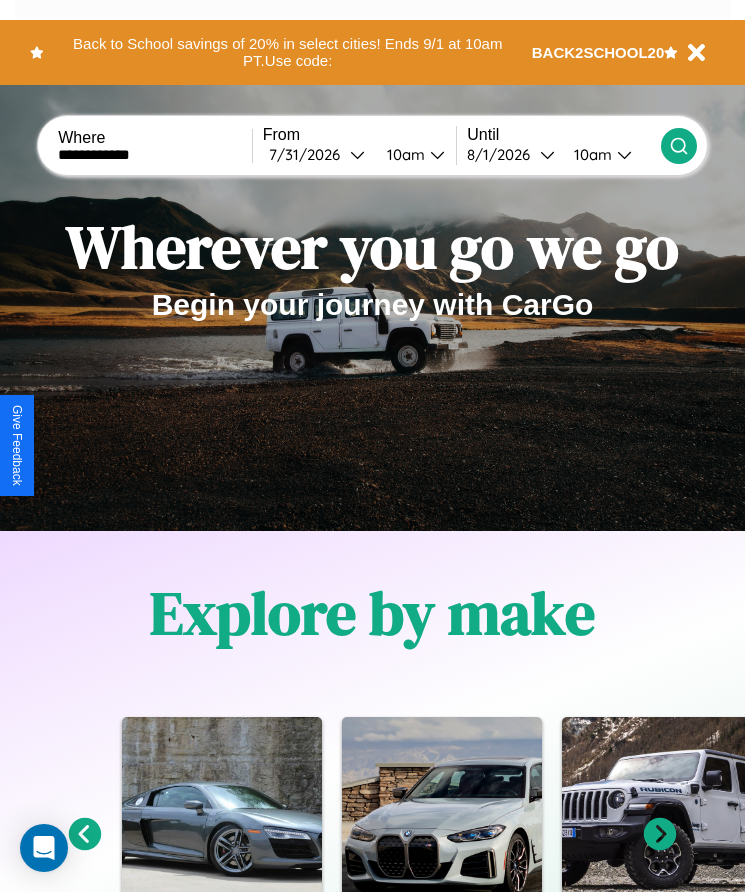 click on "10am" at bounding box center (403, 154) 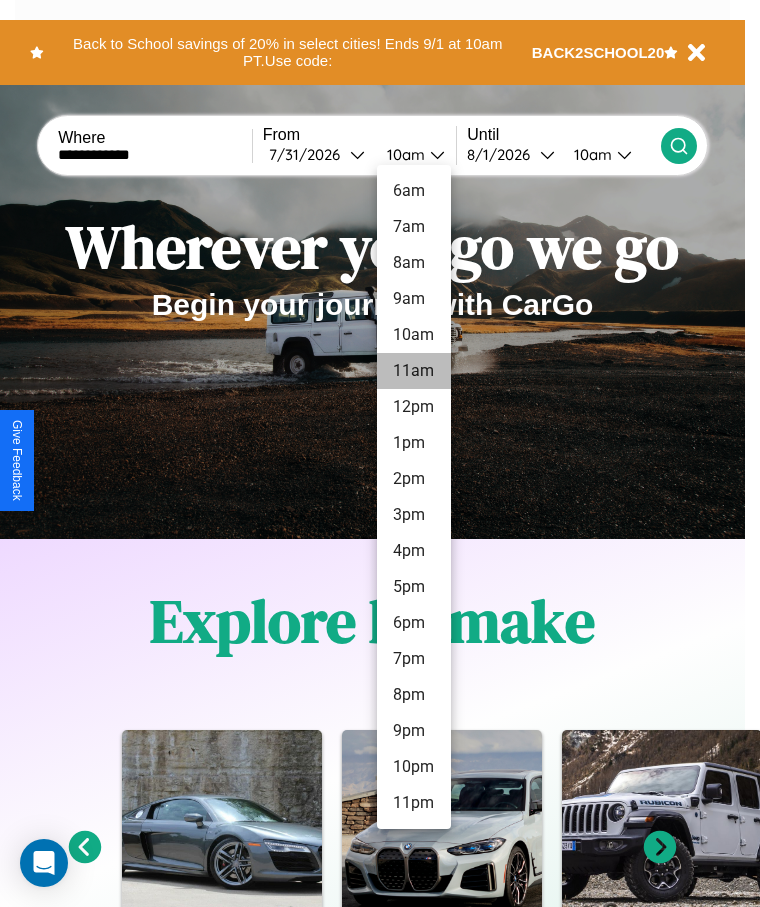 click on "11am" at bounding box center [414, 371] 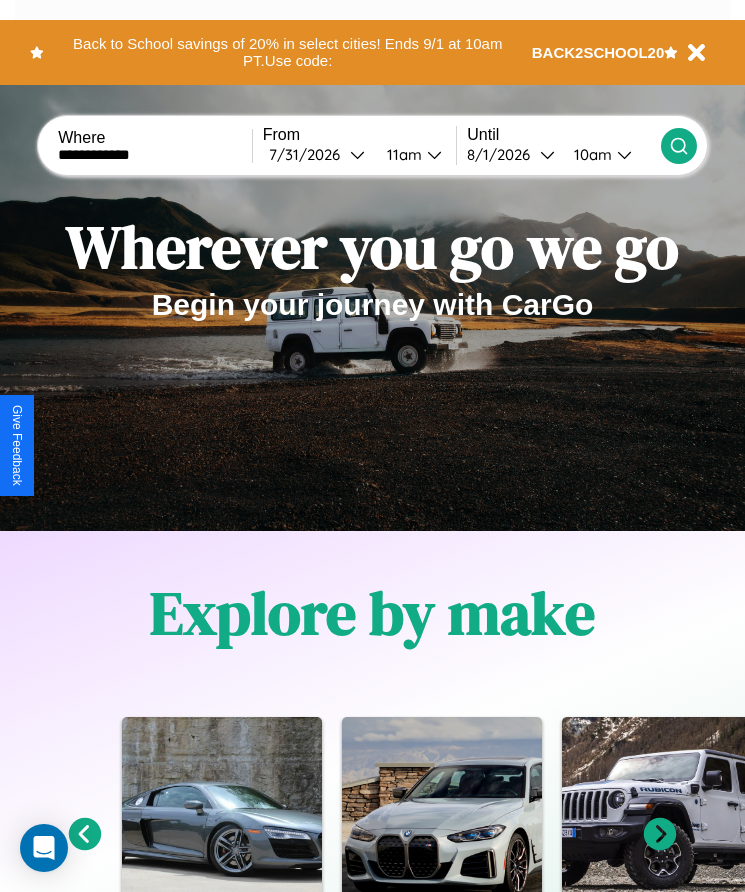 click on "10am" at bounding box center [590, 154] 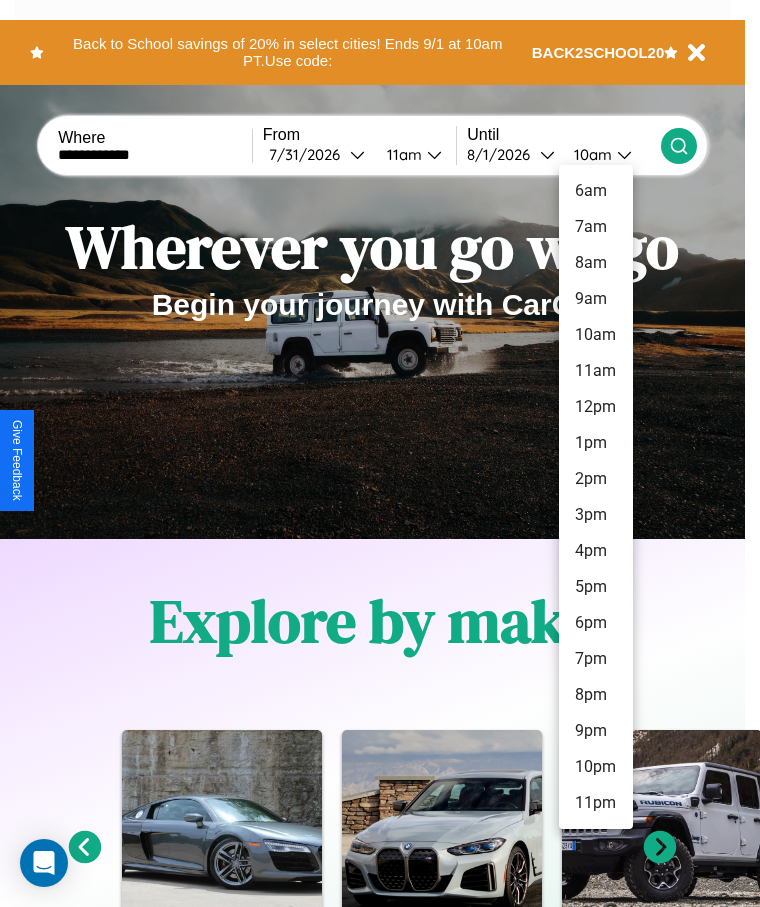 click on "8am" at bounding box center [596, 263] 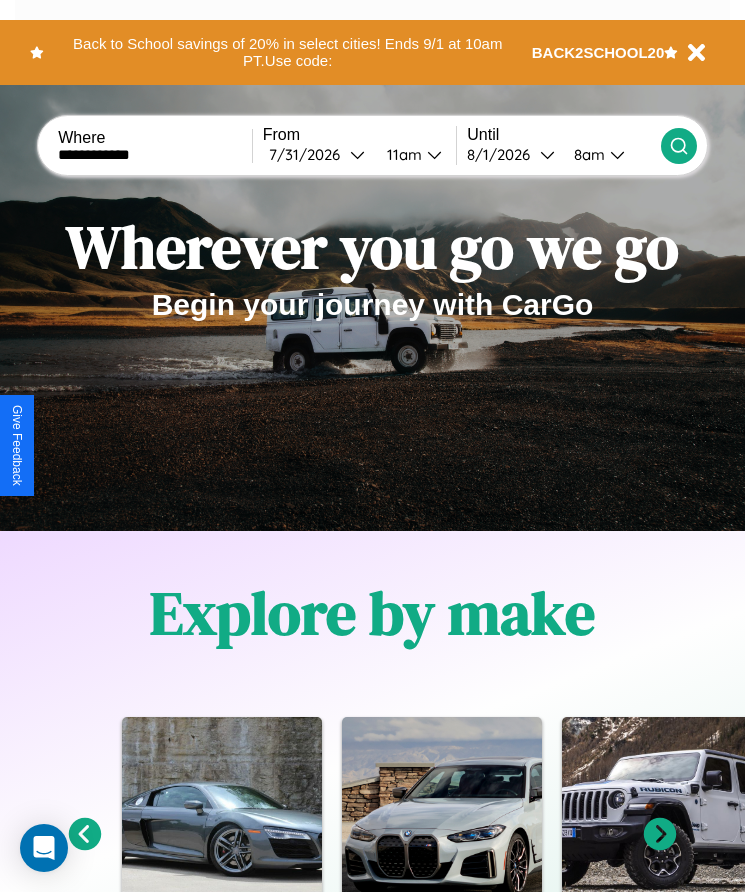 click 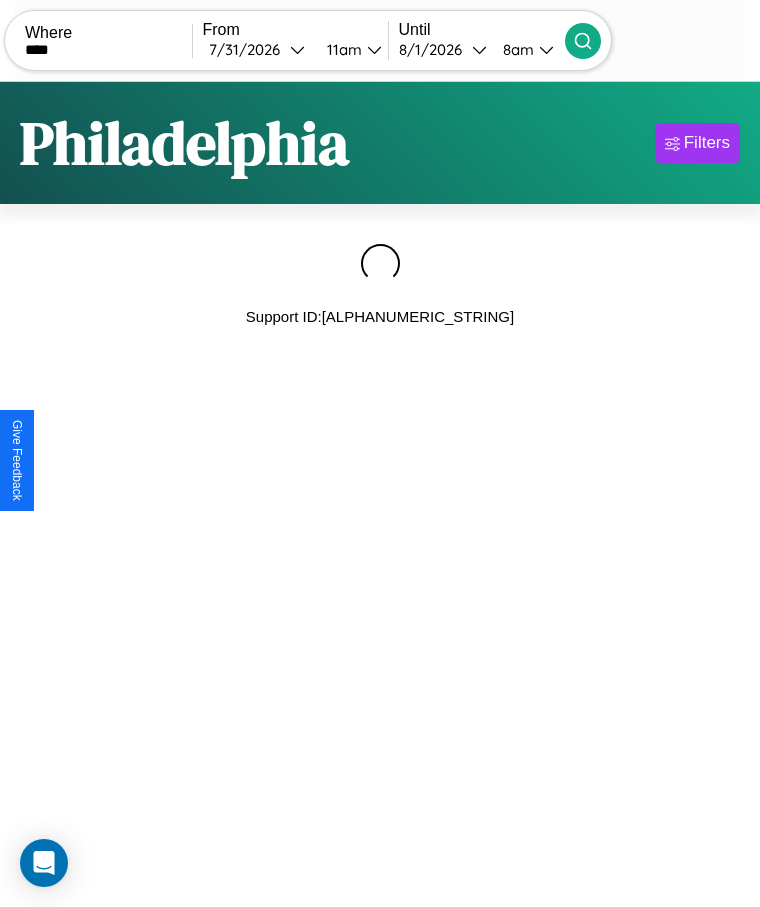 type on "****" 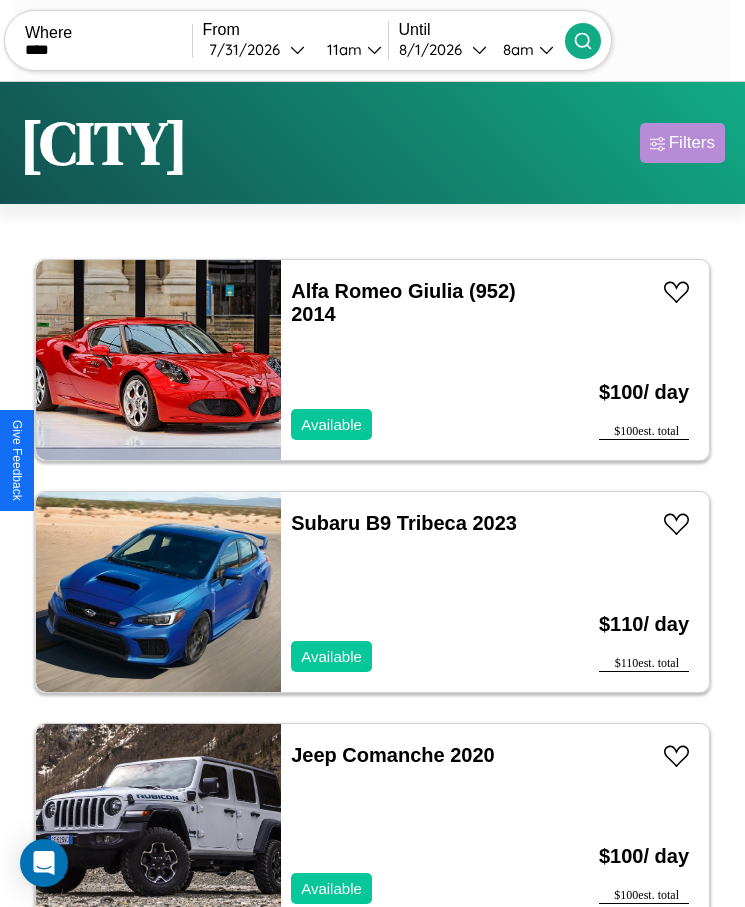 click on "Filters" at bounding box center [692, 143] 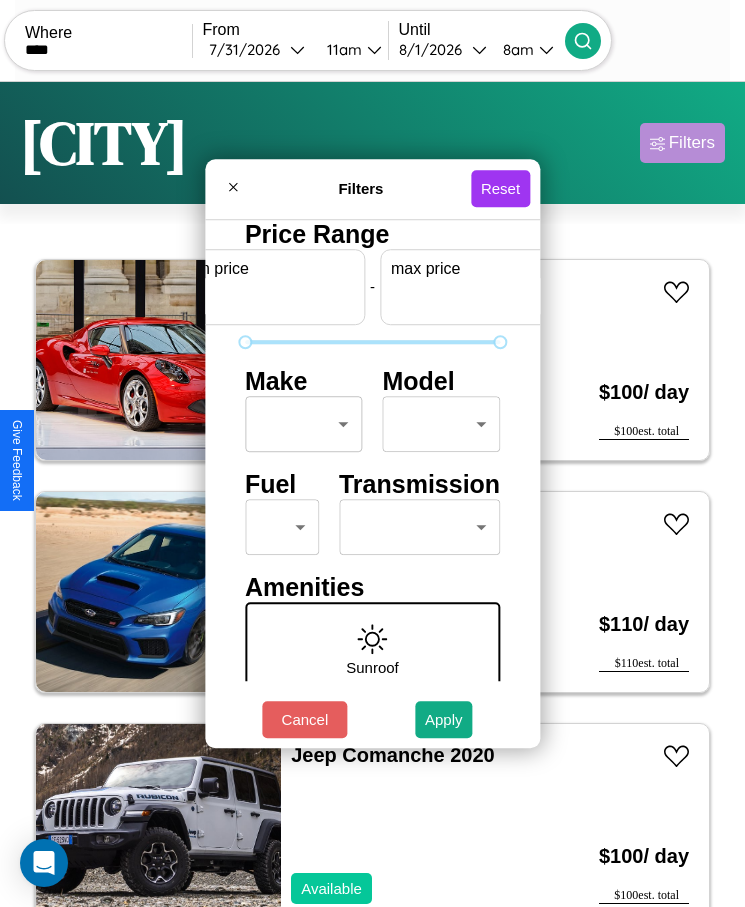 scroll, scrollTop: 0, scrollLeft: 74, axis: horizontal 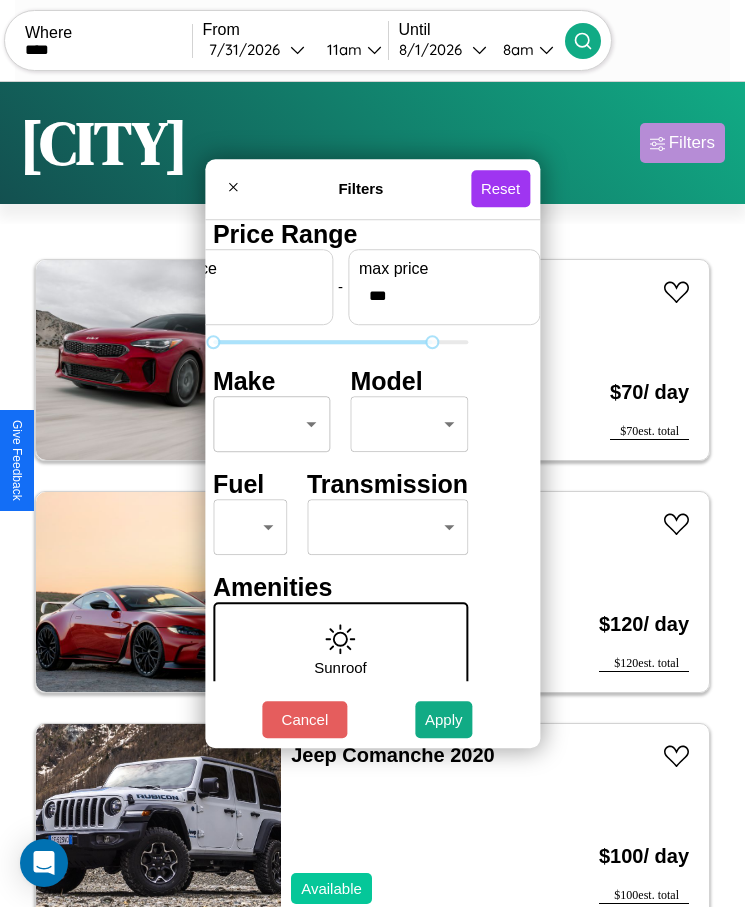 type on "***" 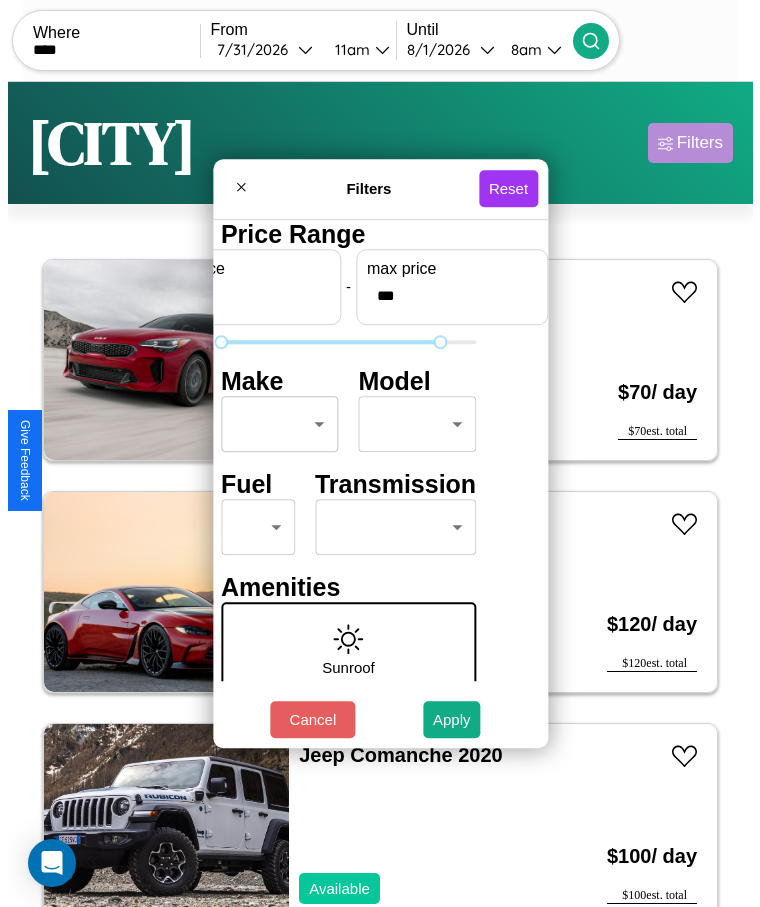 scroll, scrollTop: 0, scrollLeft: 0, axis: both 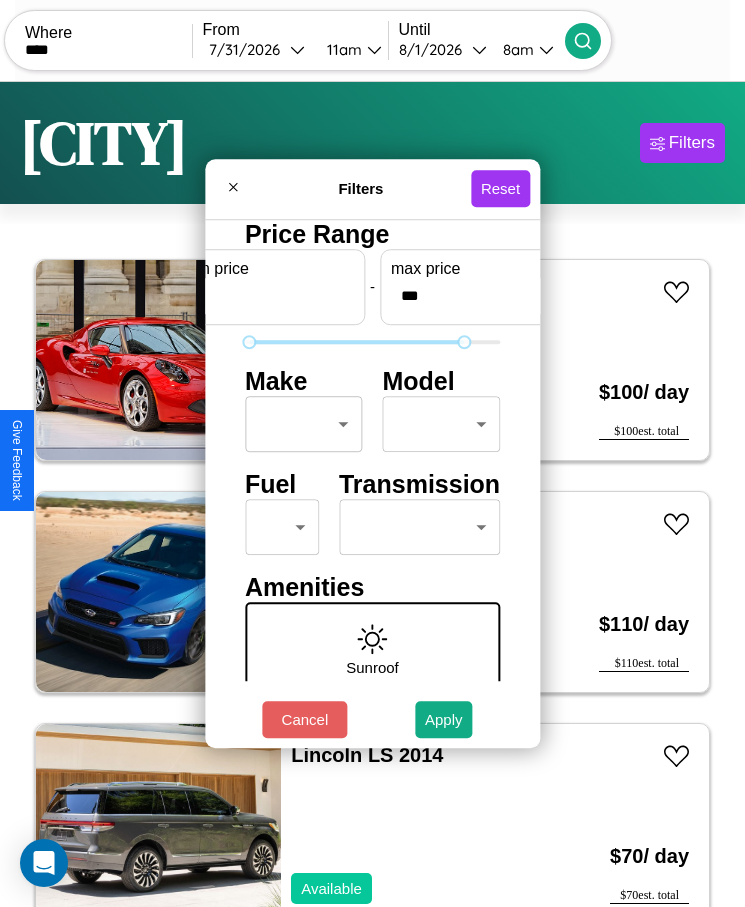 type on "*" 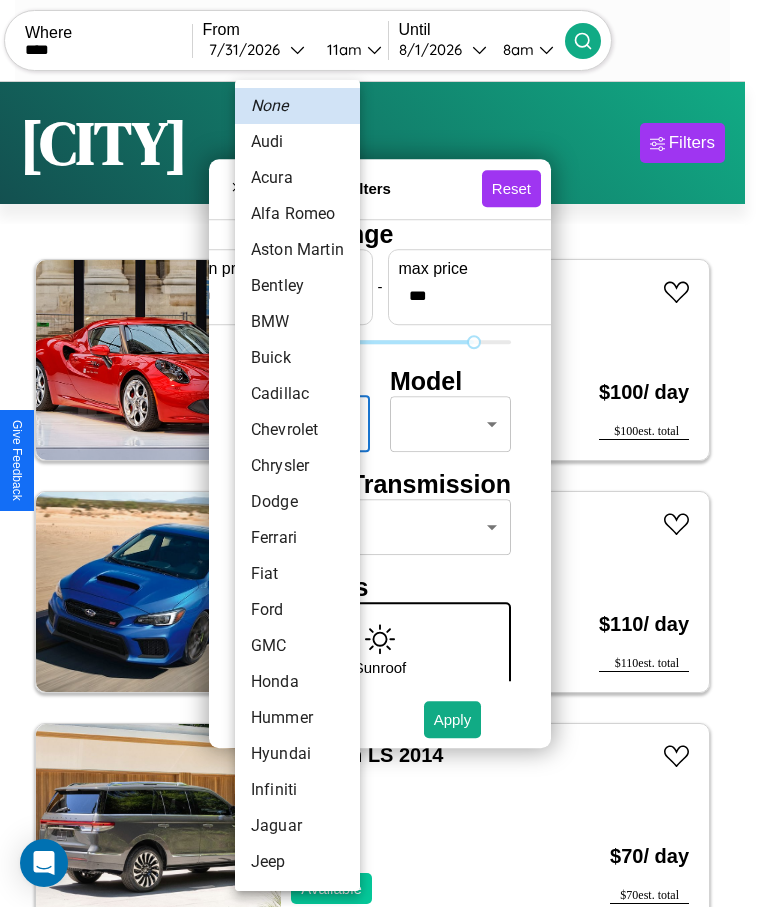 click on "Aston Martin" at bounding box center [297, 250] 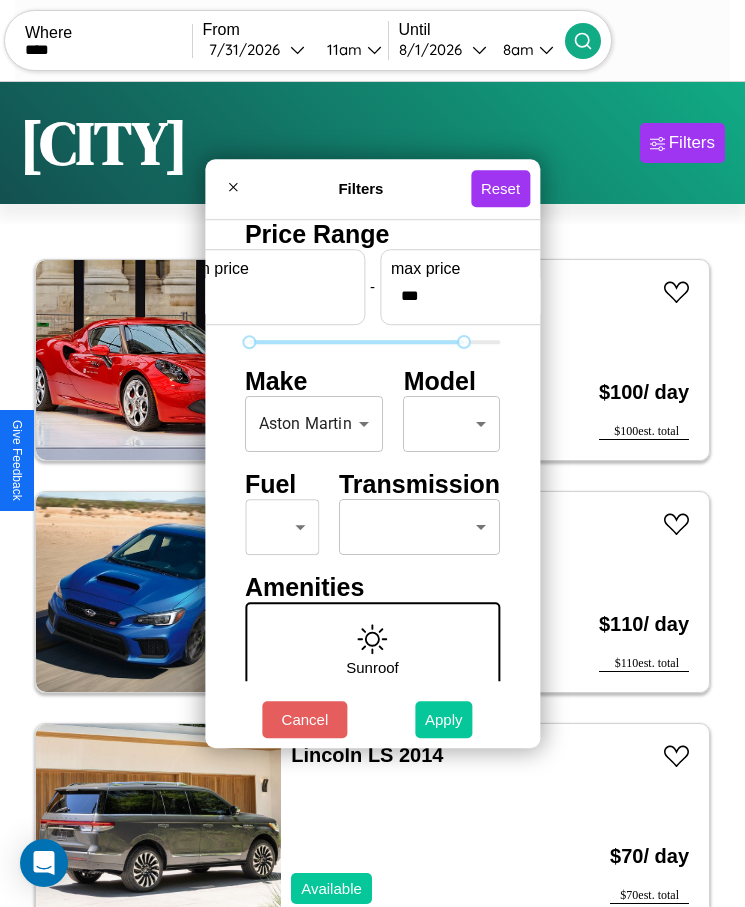 click on "Apply" at bounding box center (444, 719) 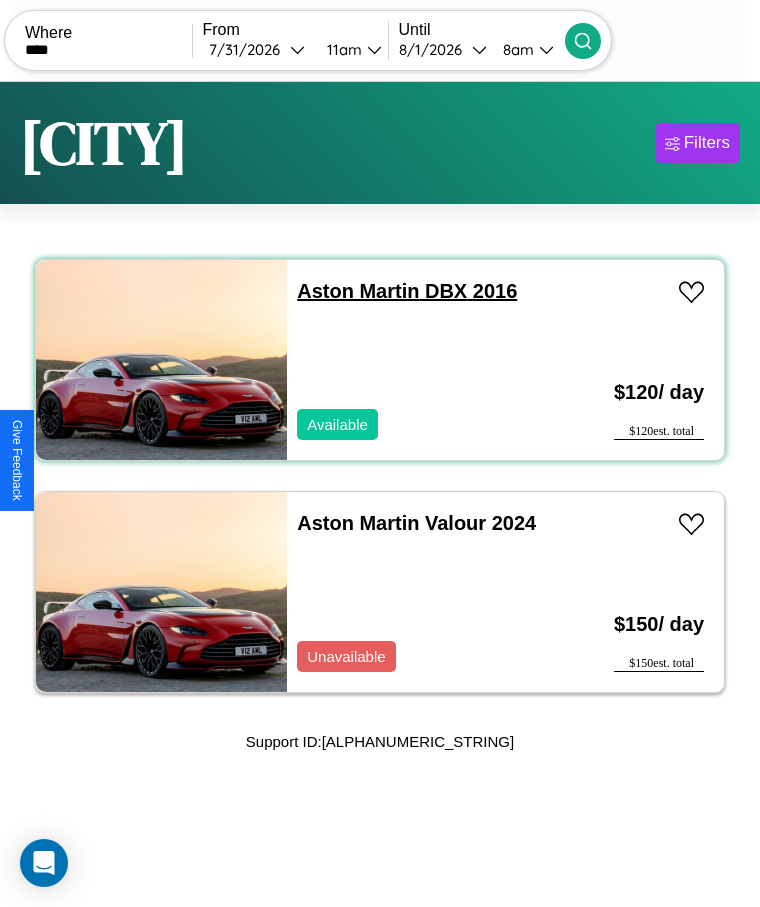 click on "Aston Martin DBX 2016" at bounding box center [407, 291] 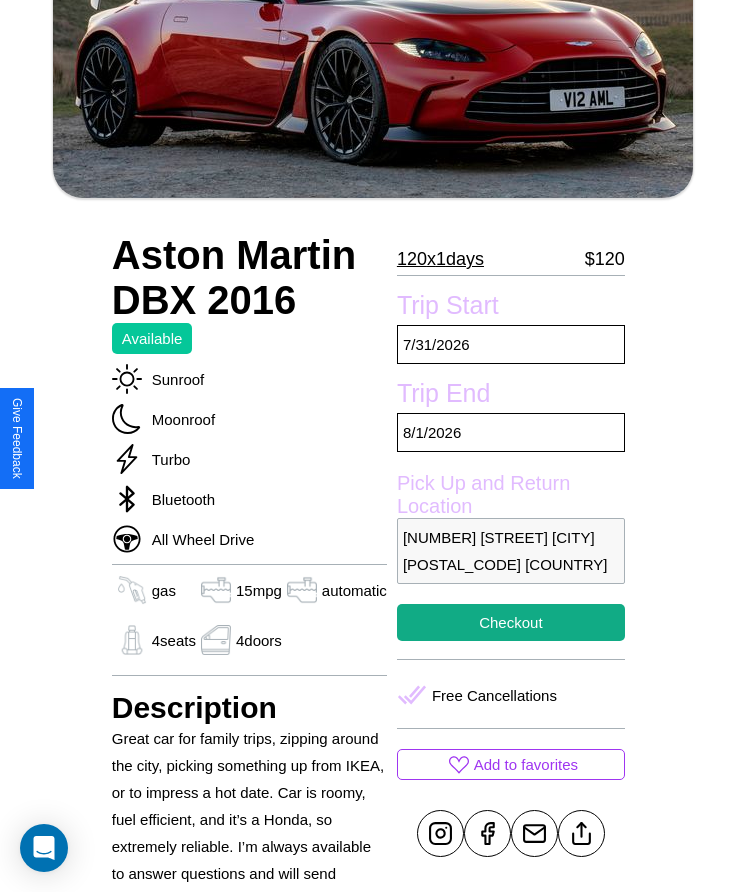 scroll, scrollTop: 540, scrollLeft: 0, axis: vertical 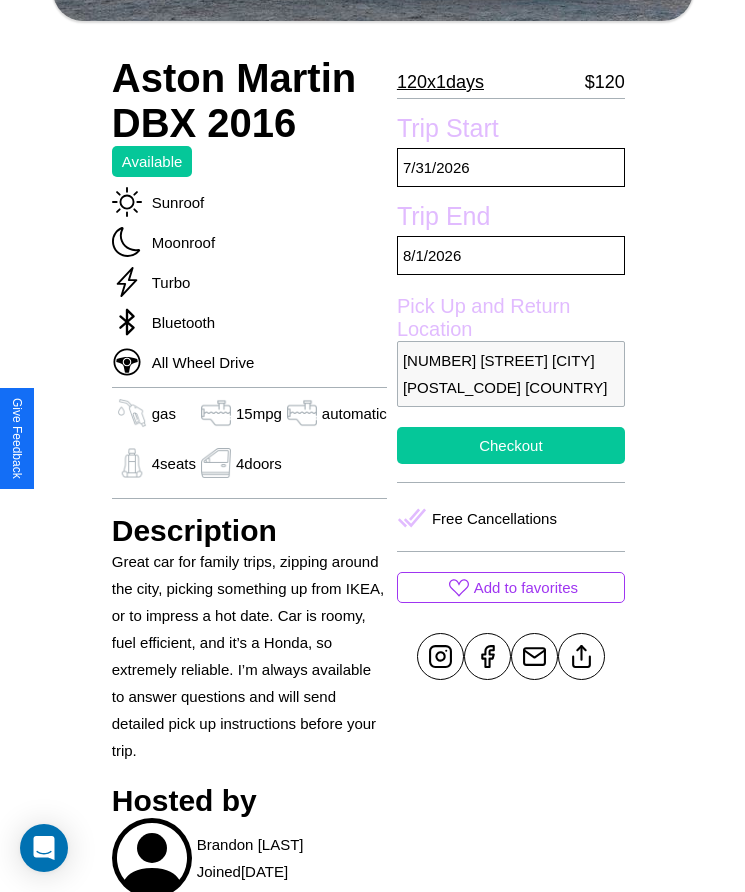 click on "Checkout" at bounding box center (511, 445) 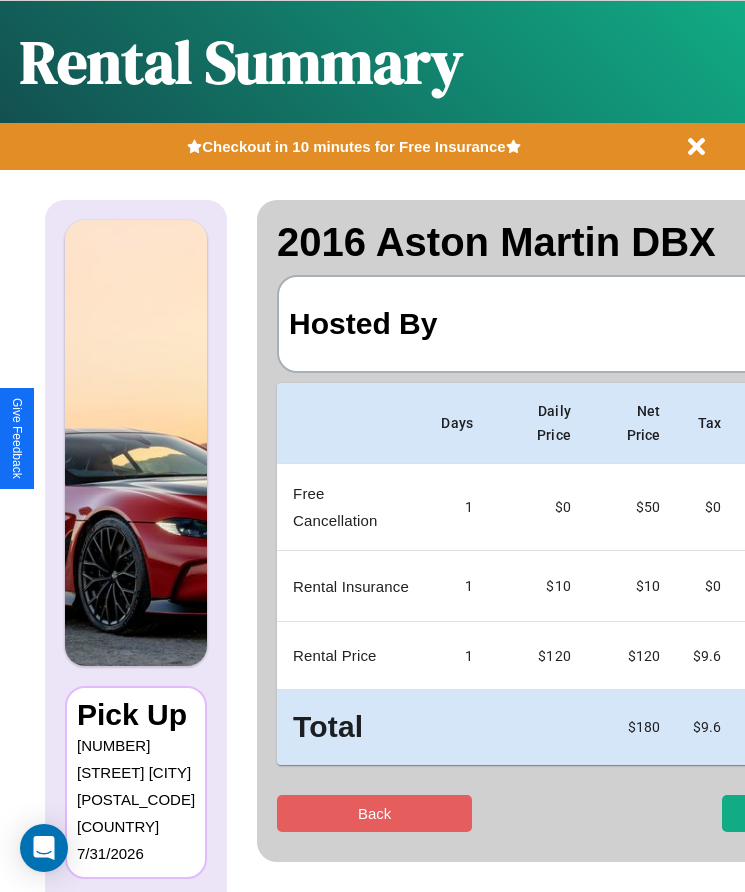 scroll, scrollTop: 0, scrollLeft: 118, axis: horizontal 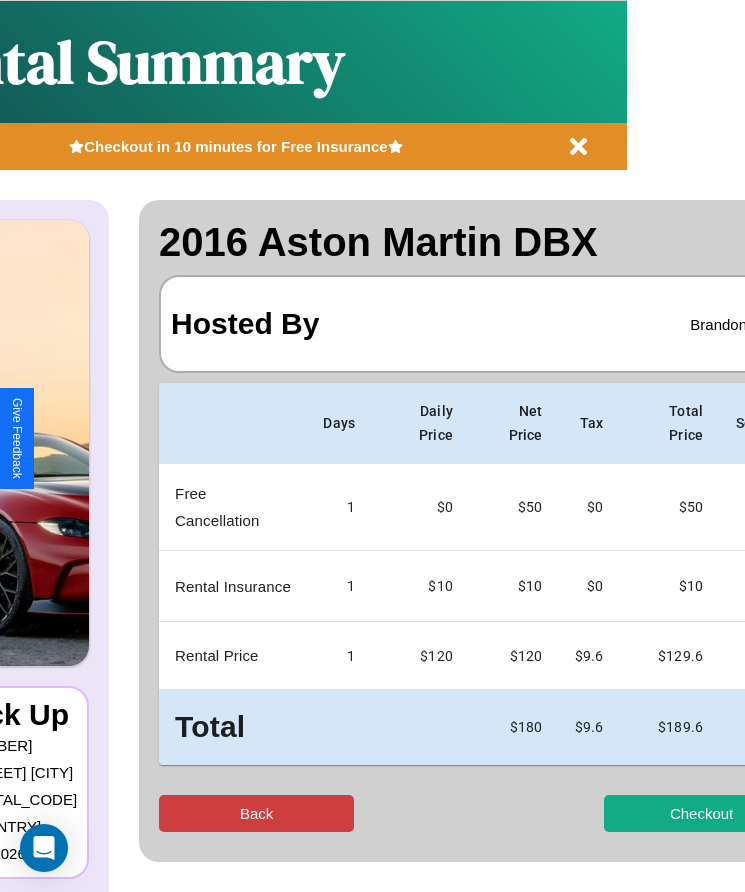 click on "Back" at bounding box center [256, 813] 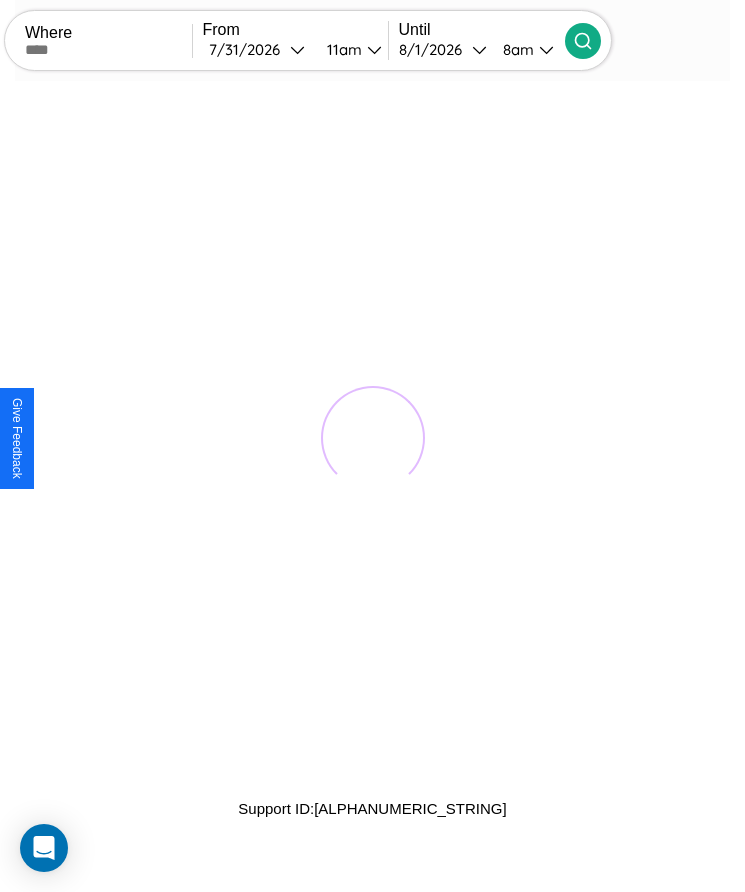 scroll, scrollTop: 0, scrollLeft: 0, axis: both 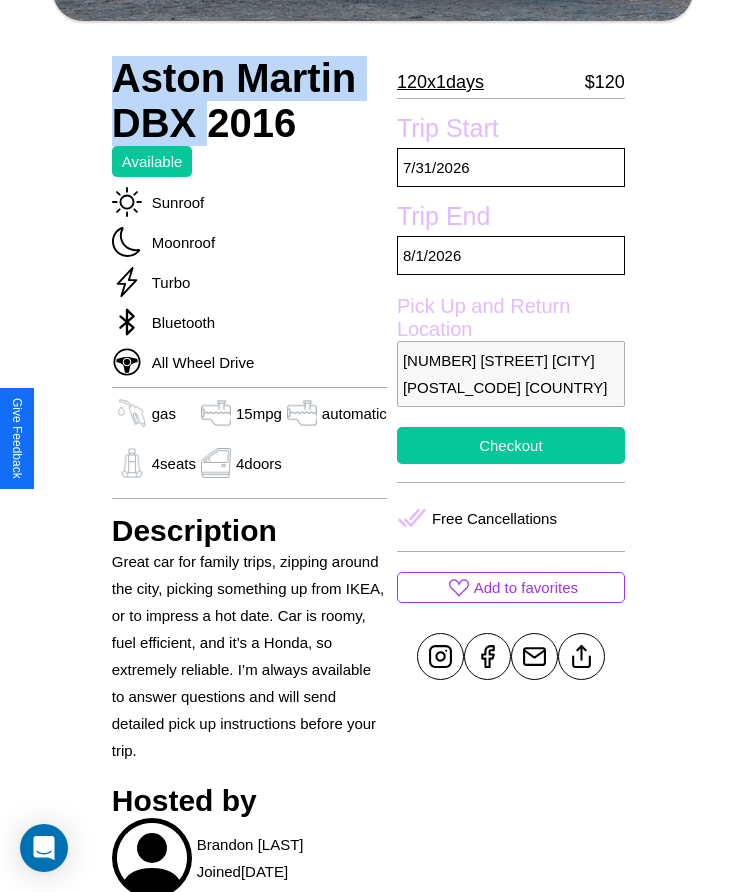 click on "Checkout" at bounding box center [511, 445] 